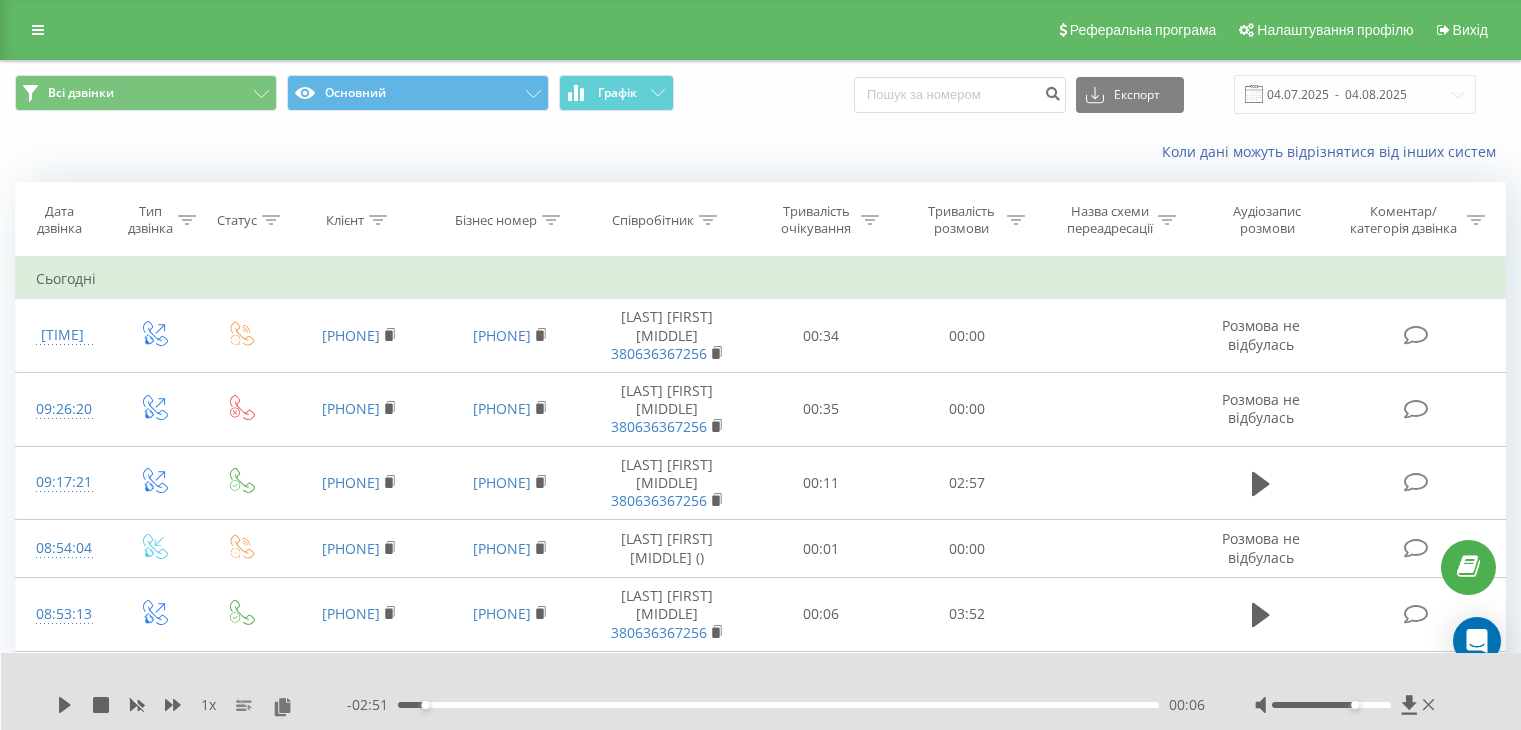 scroll, scrollTop: 0, scrollLeft: 0, axis: both 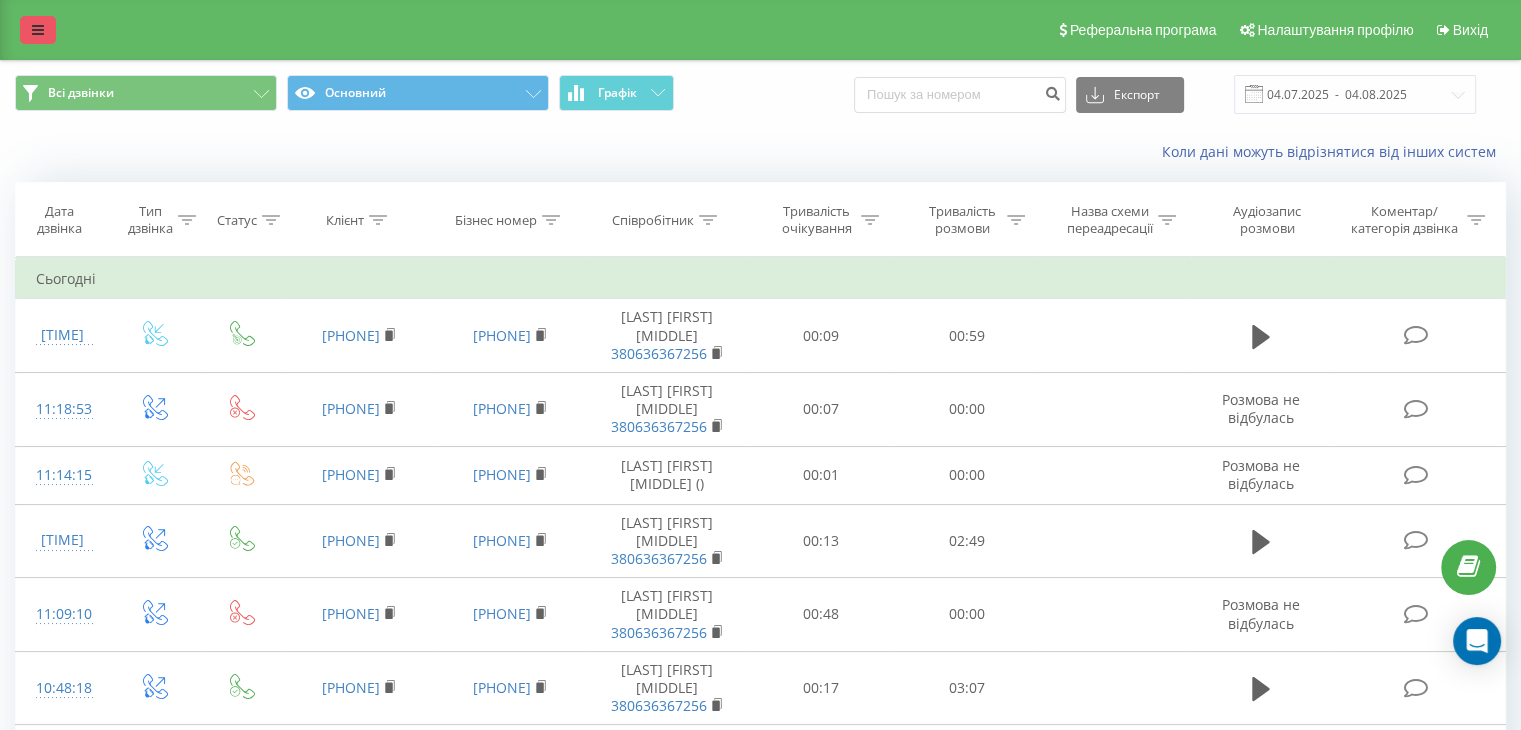 click at bounding box center [38, 30] 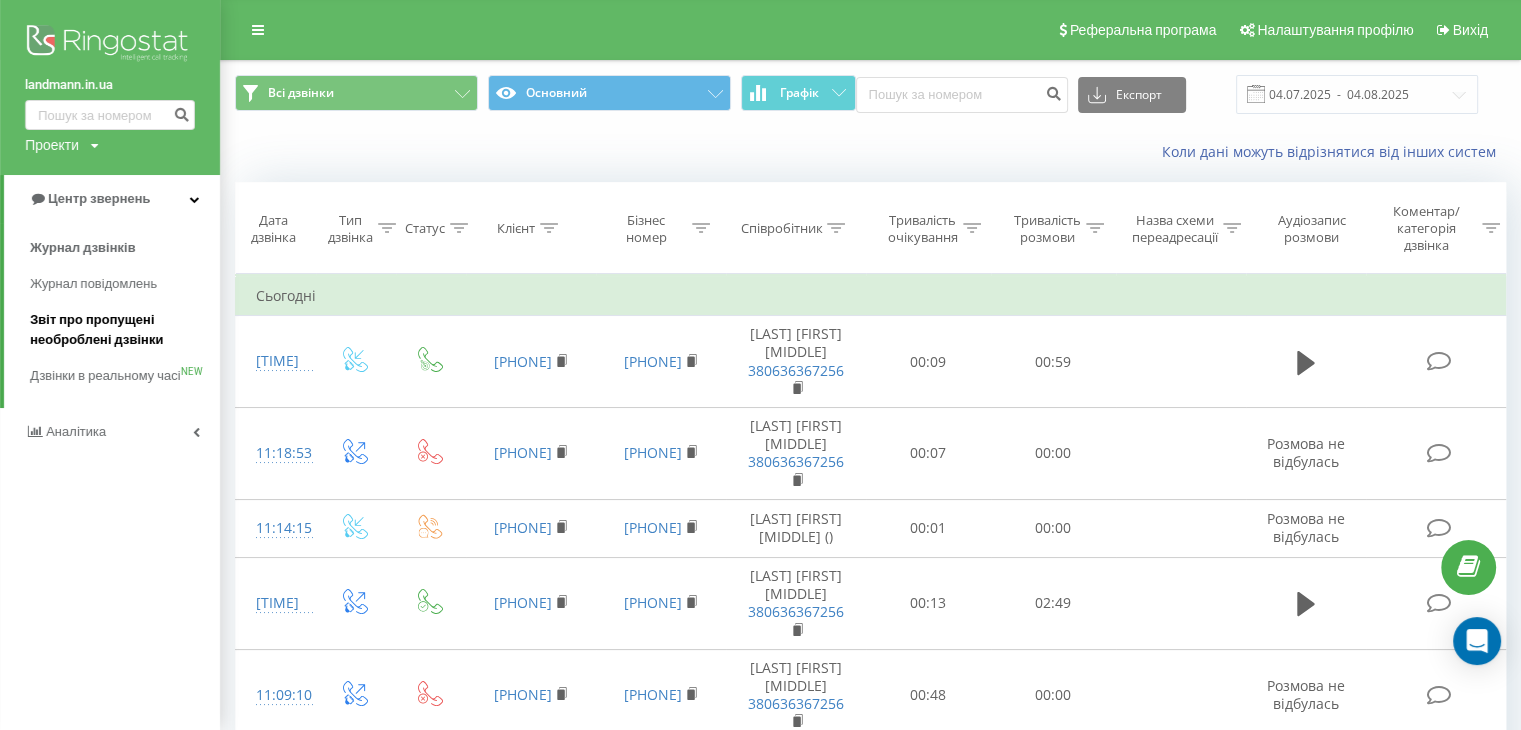 click on "Звіт про пропущені необроблені дзвінки" at bounding box center (120, 330) 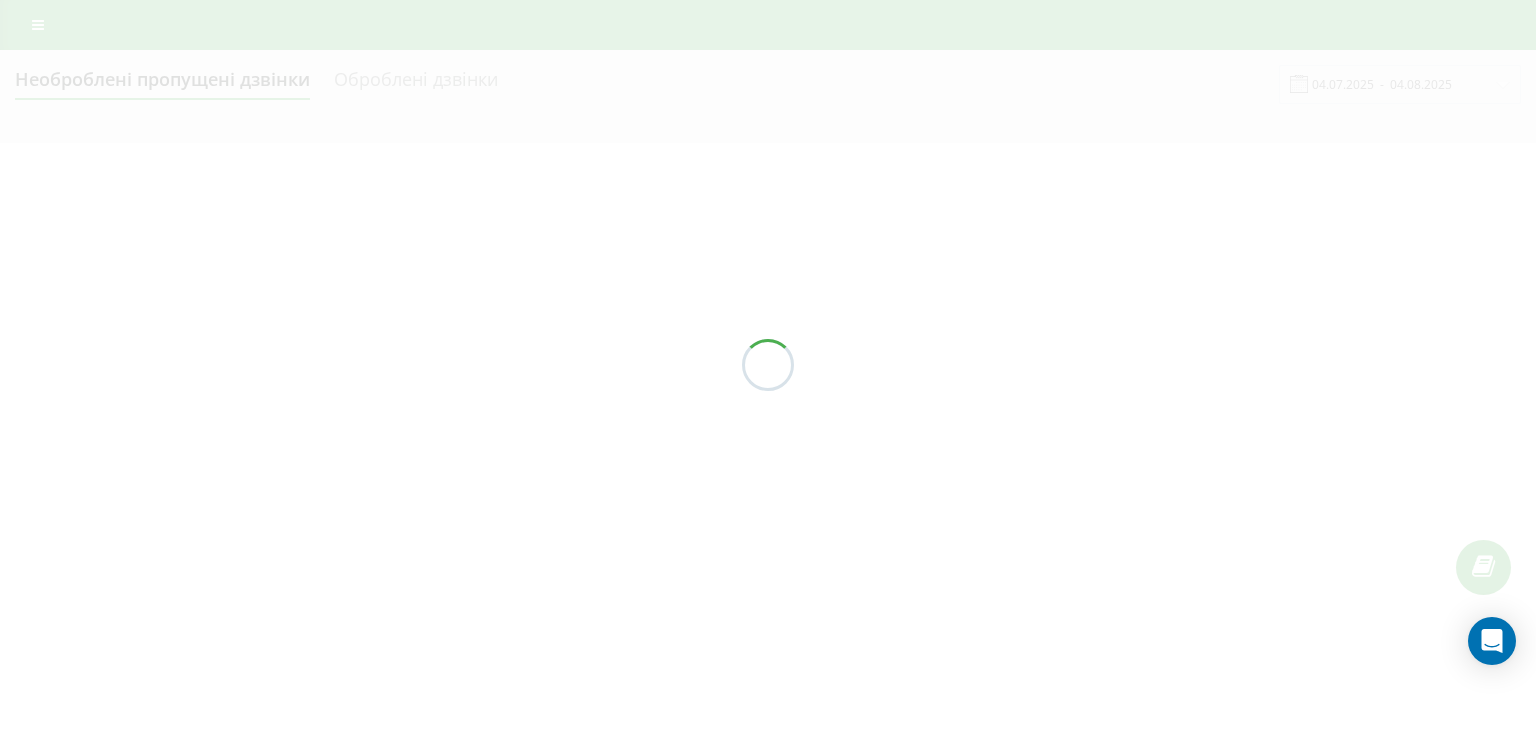 scroll, scrollTop: 0, scrollLeft: 0, axis: both 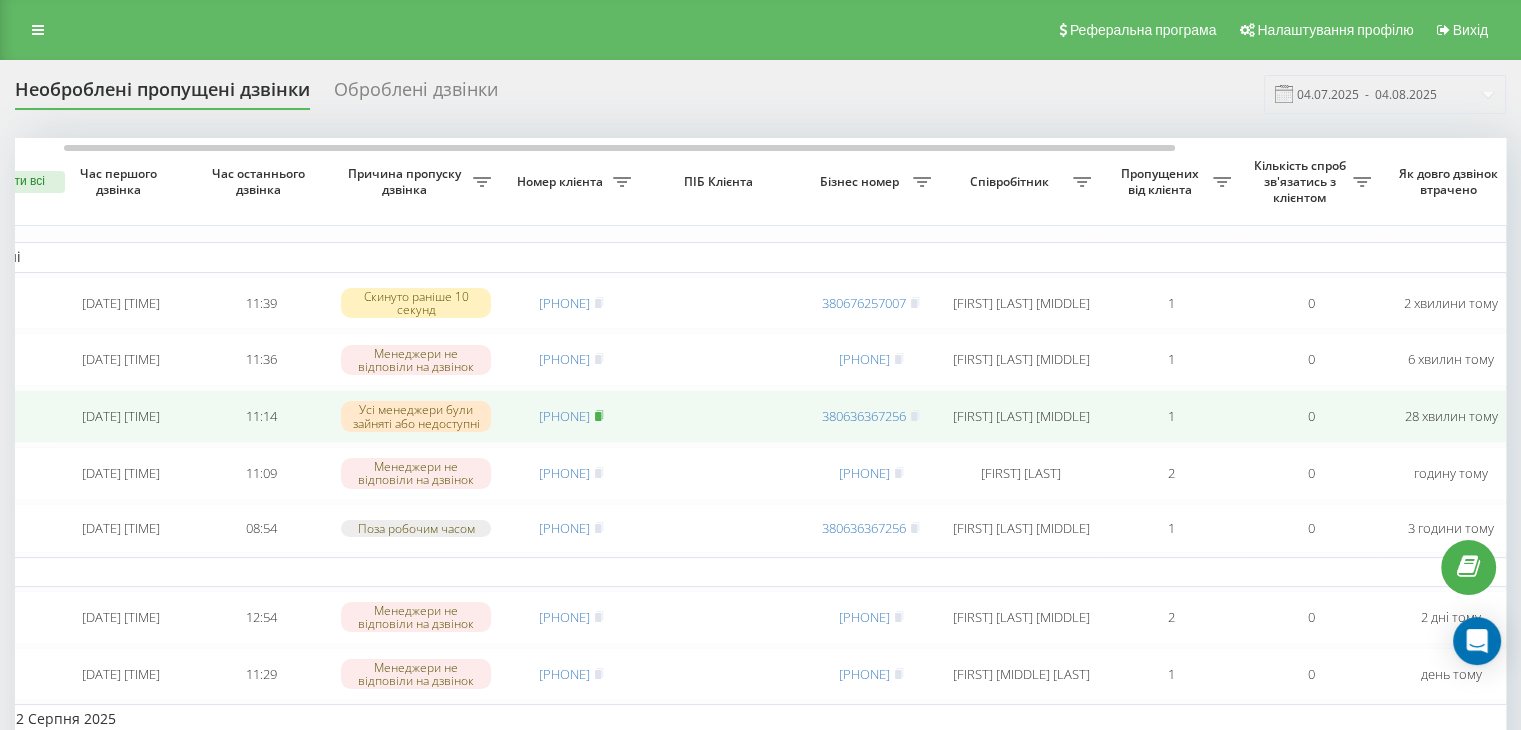 click 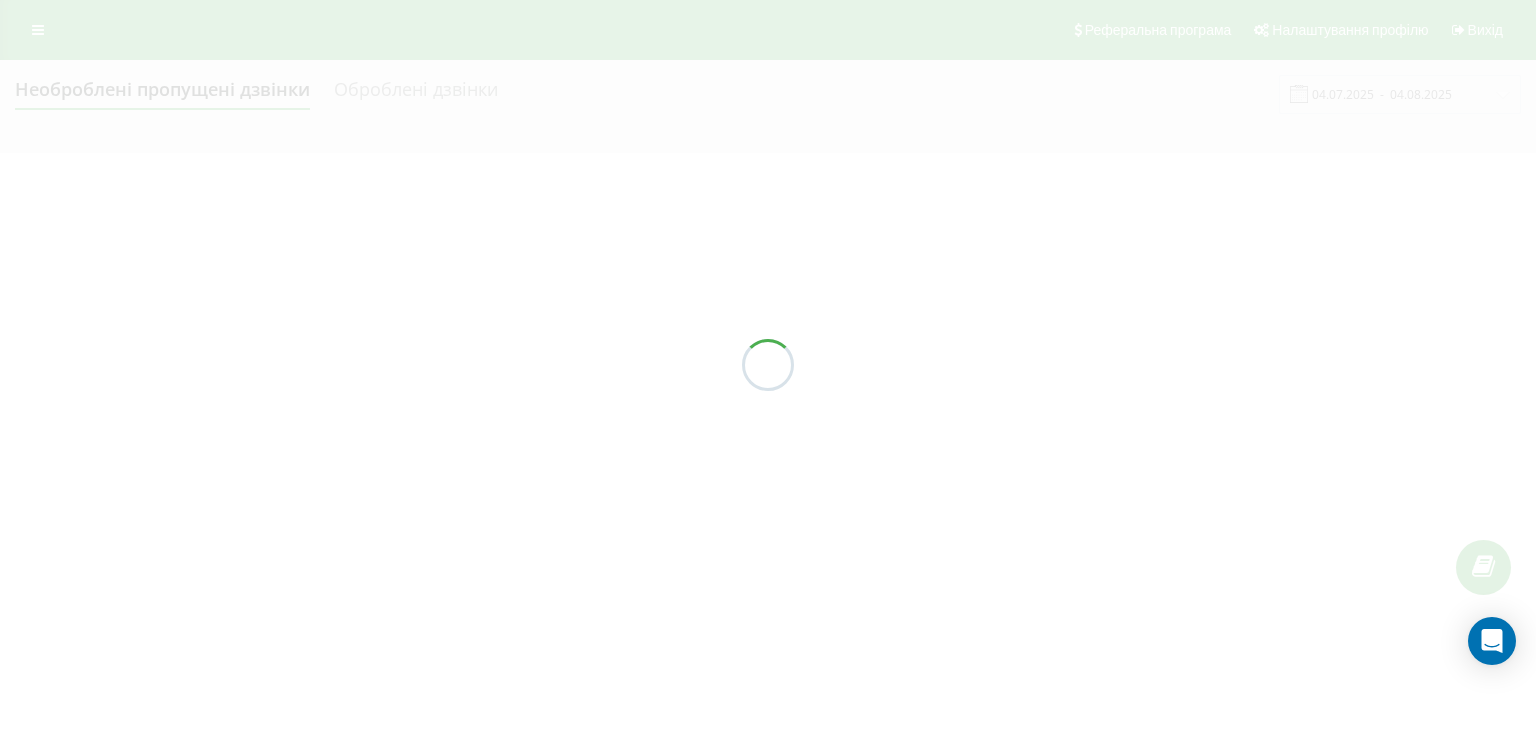 scroll, scrollTop: 0, scrollLeft: 0, axis: both 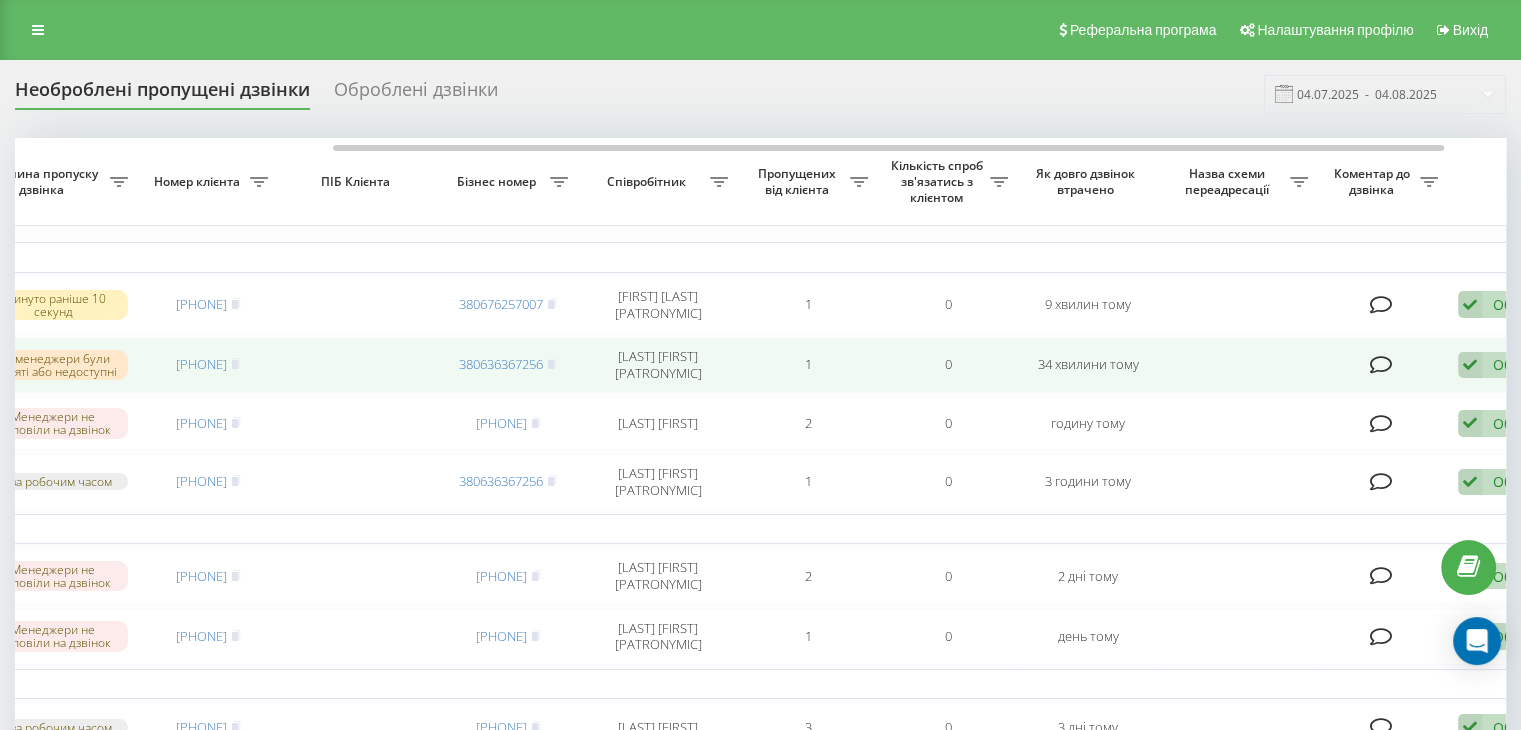 click at bounding box center [1470, 365] 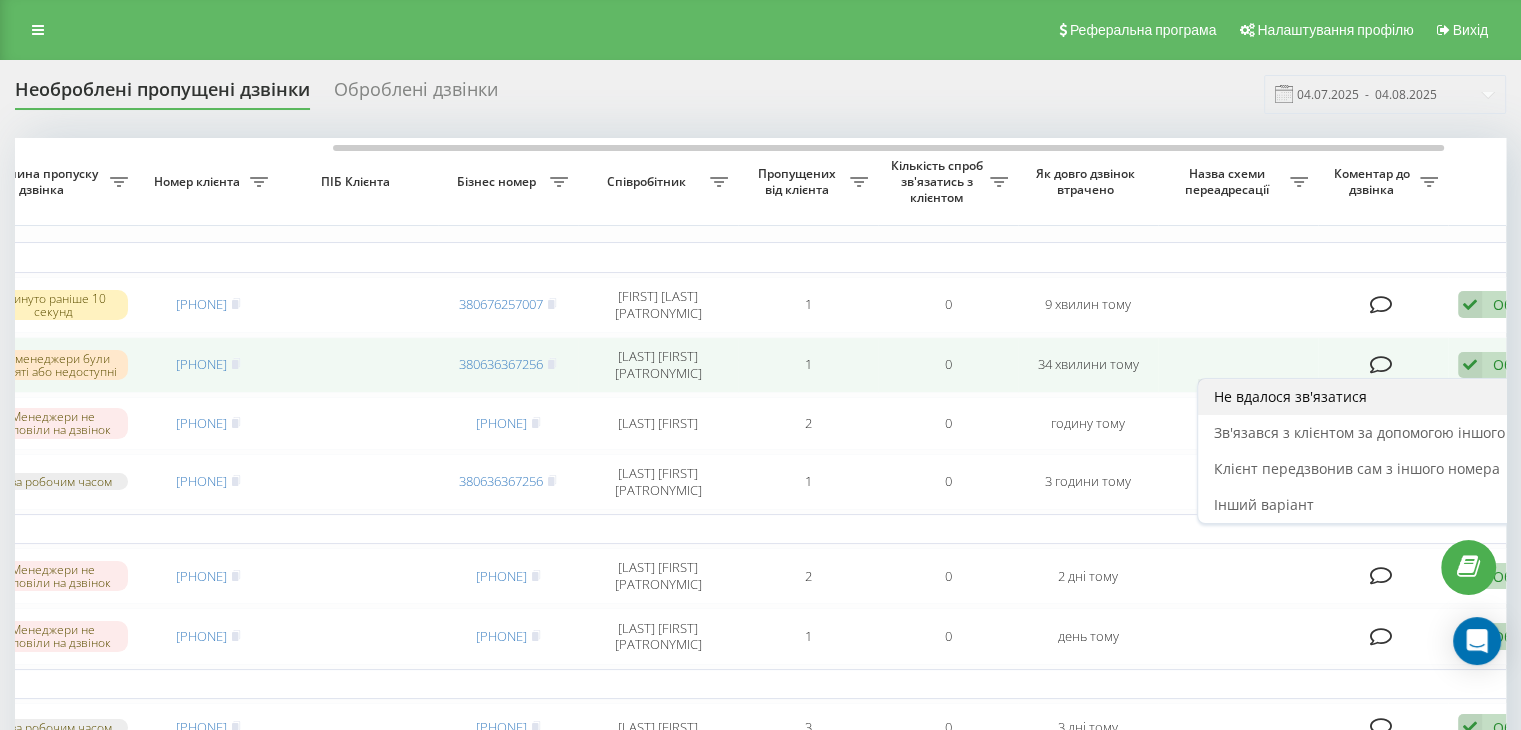 click on "Не вдалося зв'язатися" at bounding box center [1290, 396] 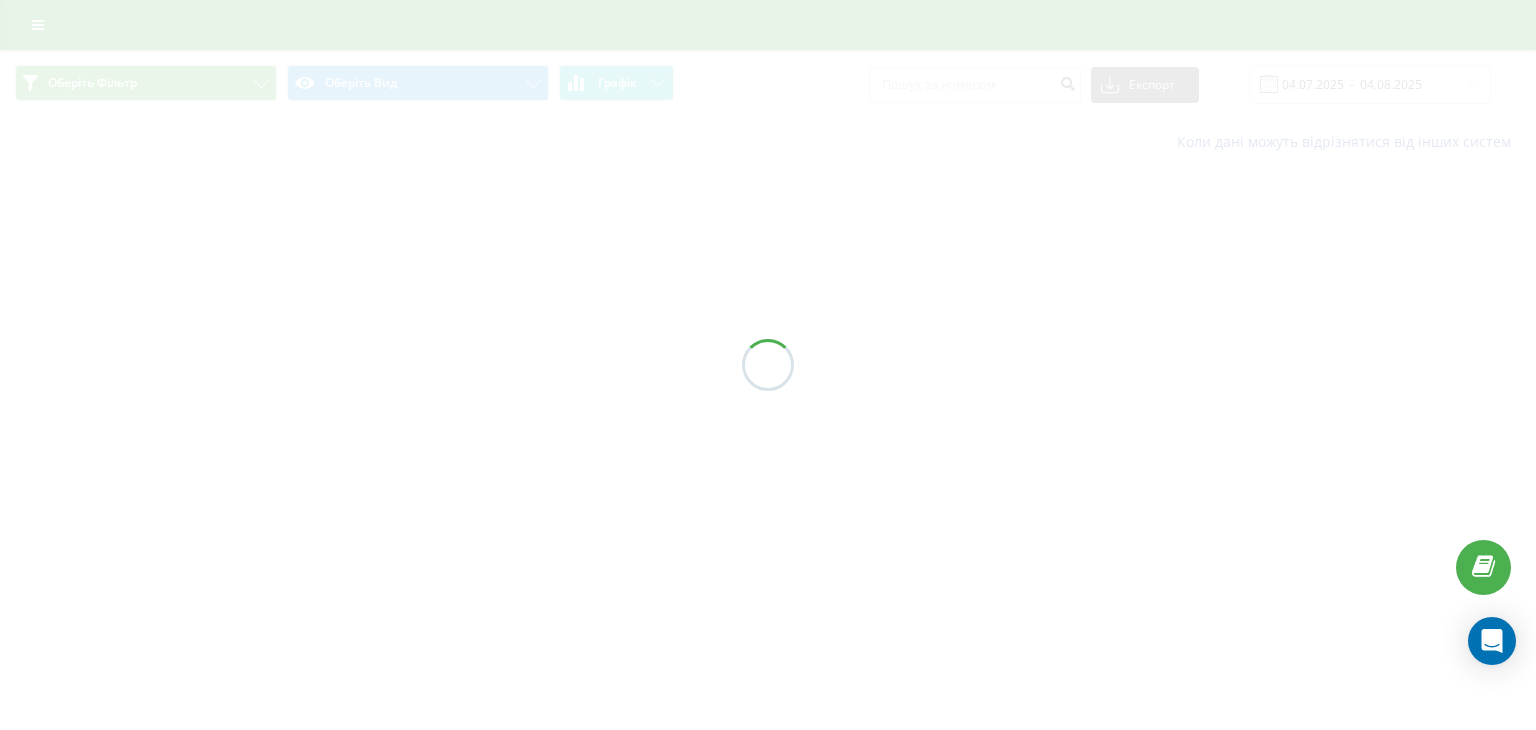 scroll, scrollTop: 0, scrollLeft: 0, axis: both 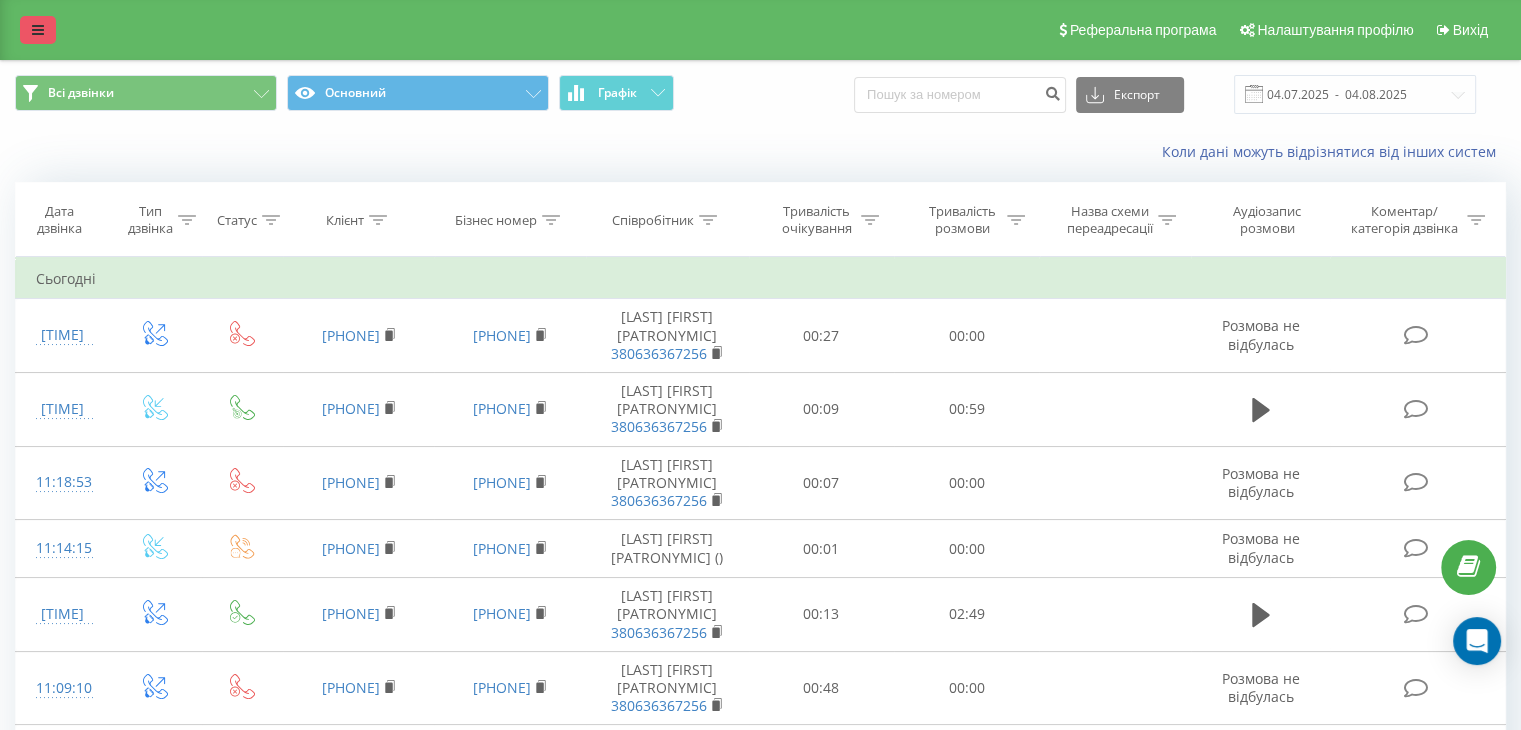 click at bounding box center (38, 30) 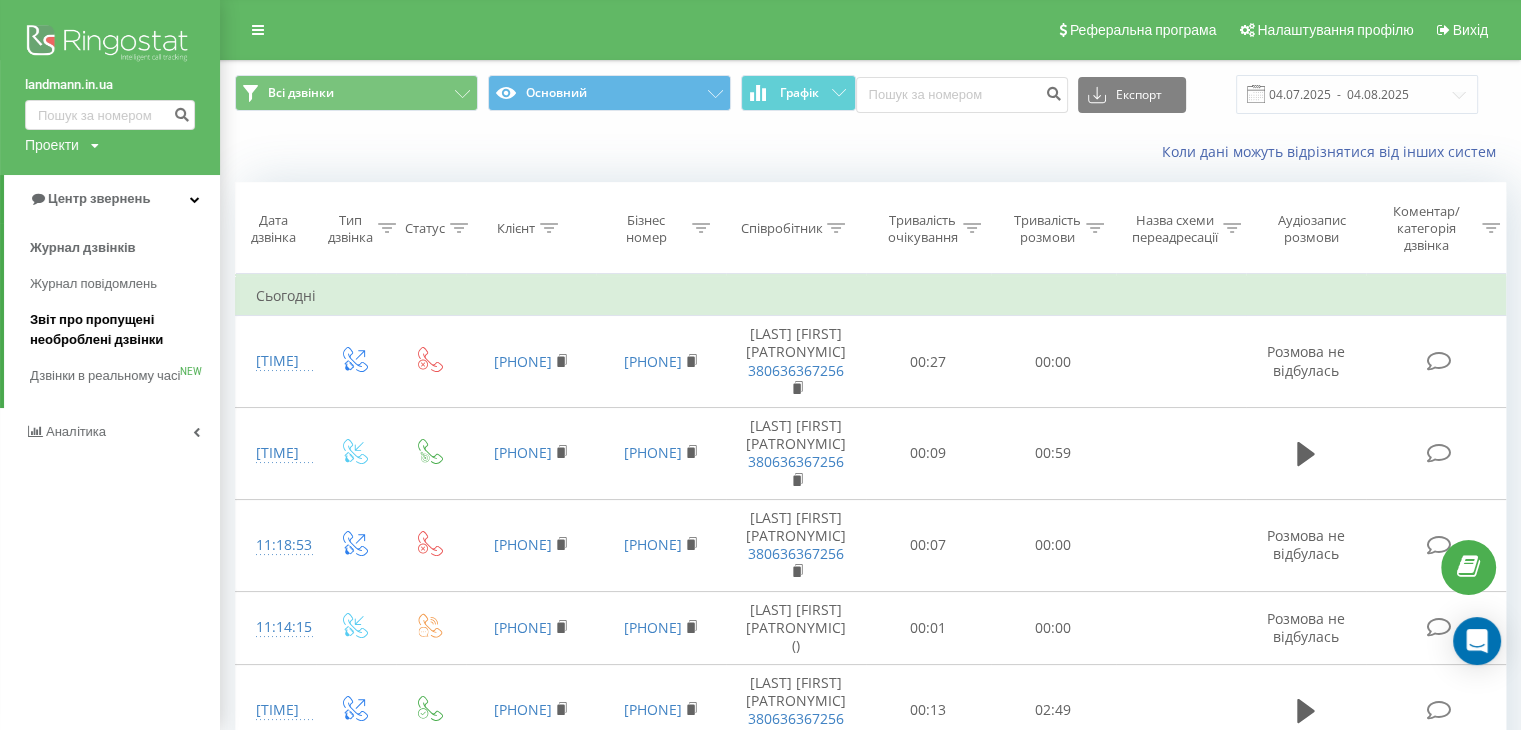 click on "Звіт про пропущені необроблені дзвінки" at bounding box center [120, 330] 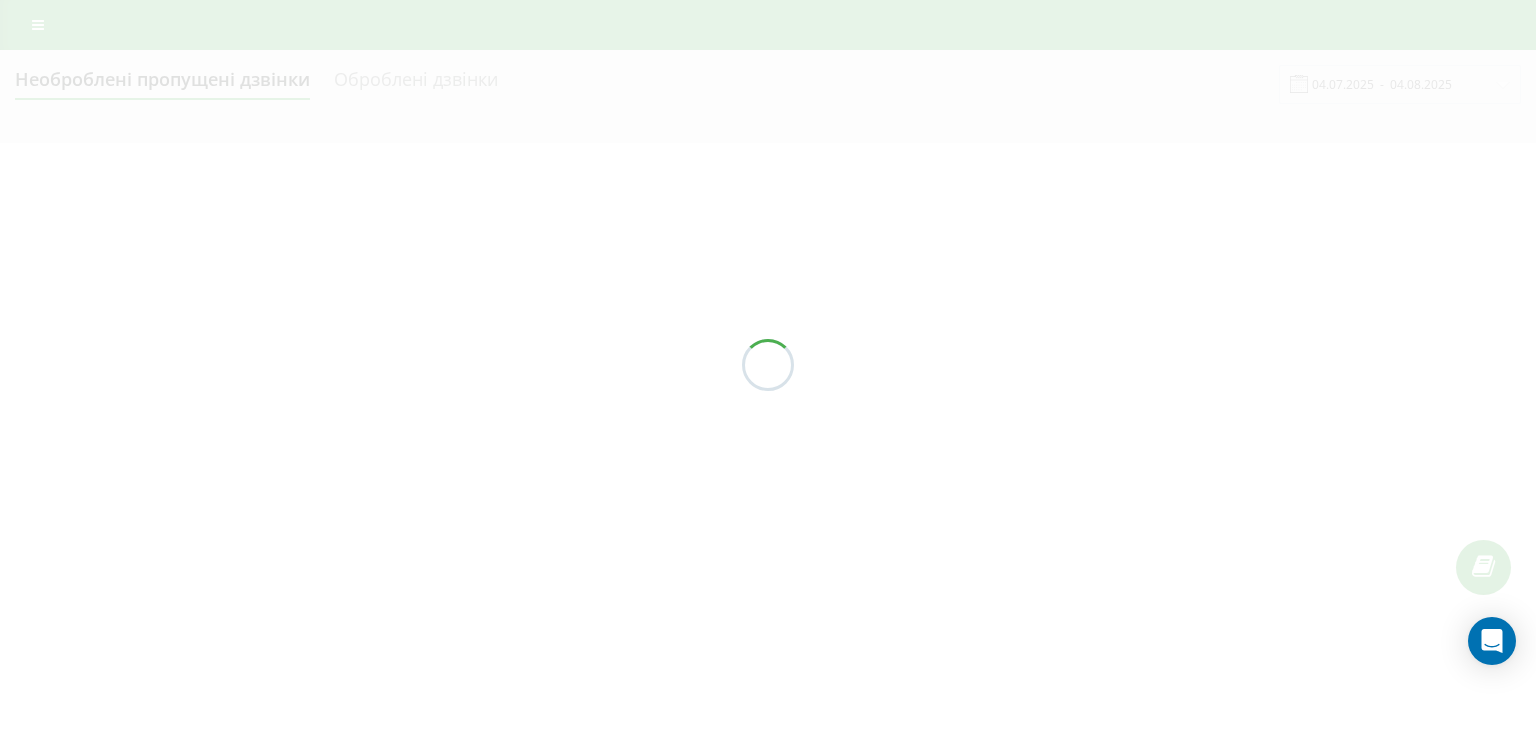 scroll, scrollTop: 0, scrollLeft: 0, axis: both 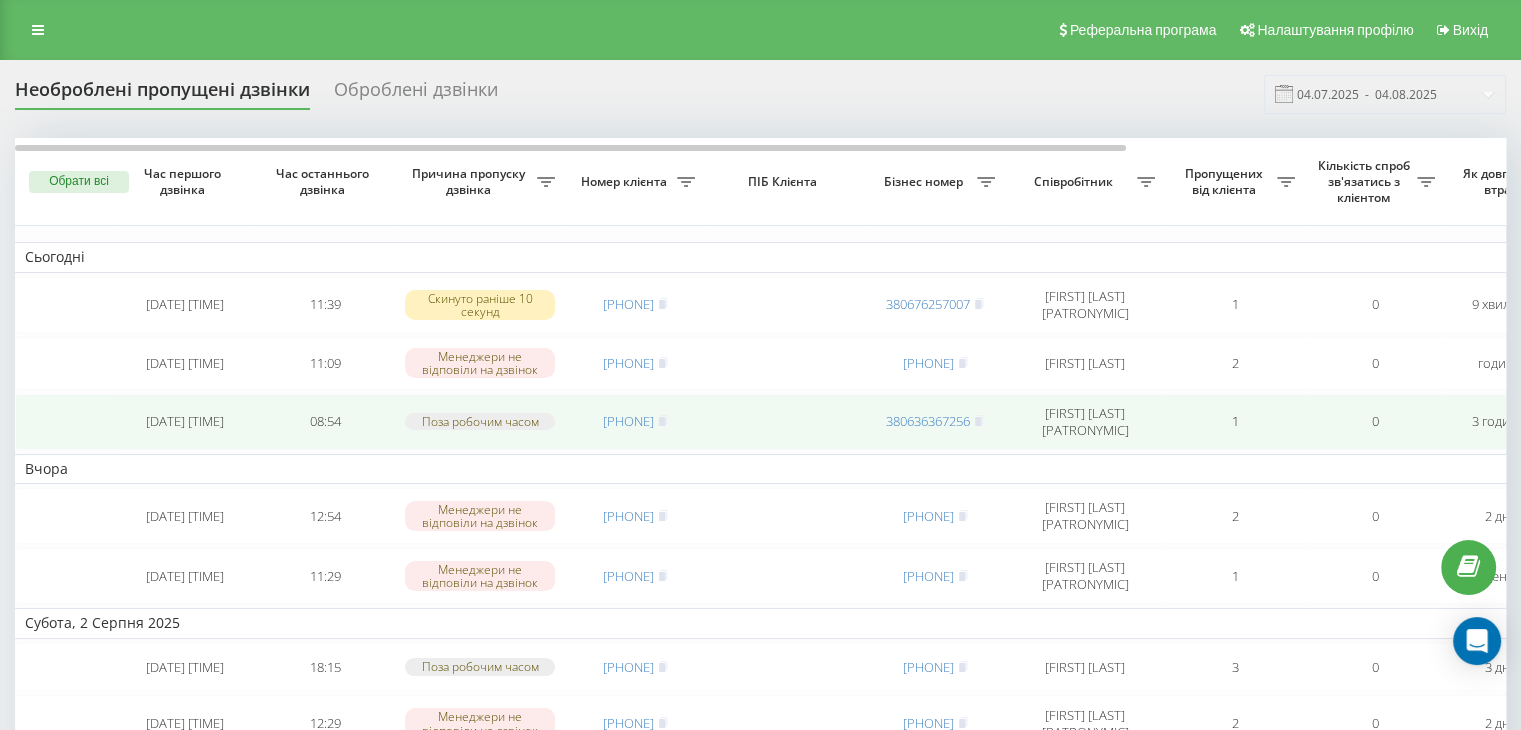 click on "[PHONE]" at bounding box center (635, 421) 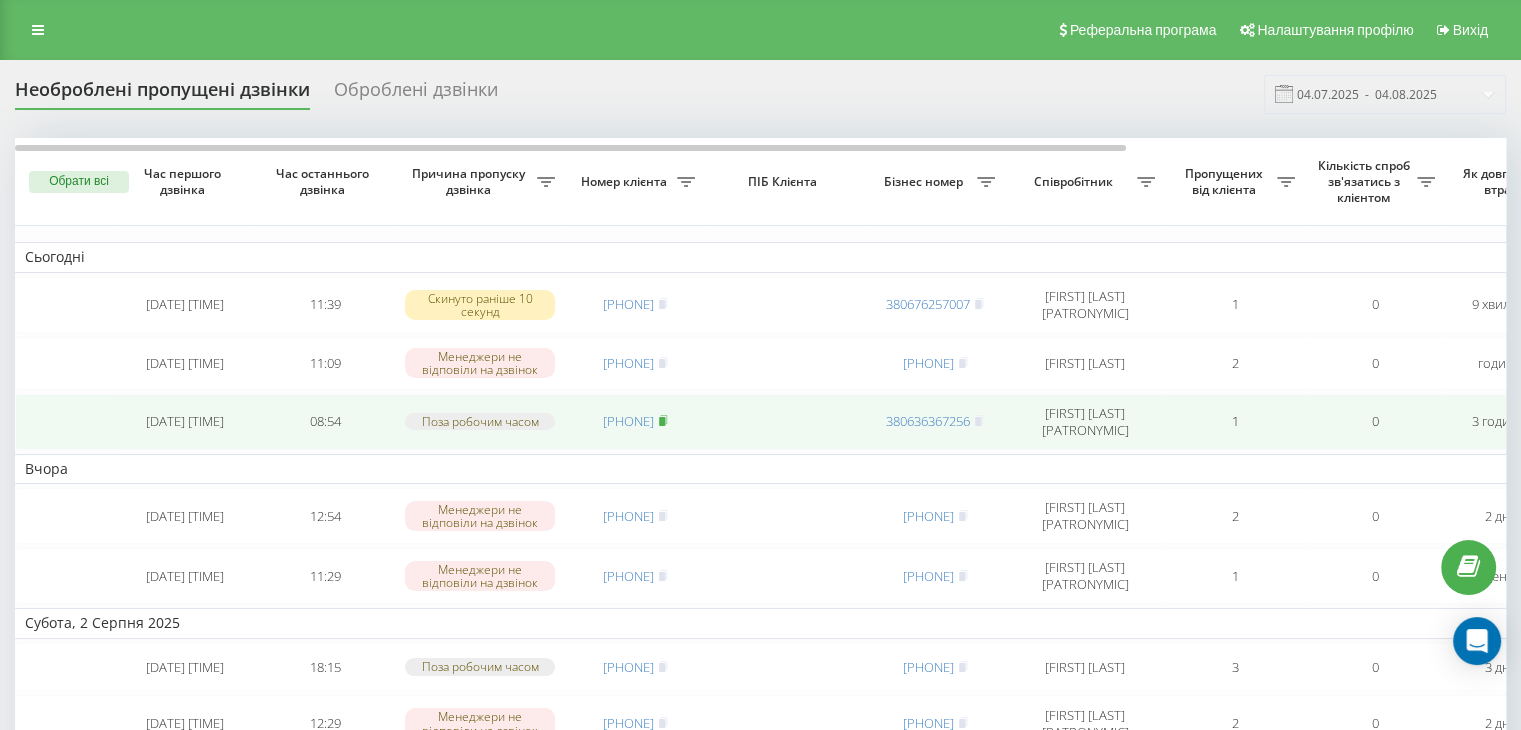 click 